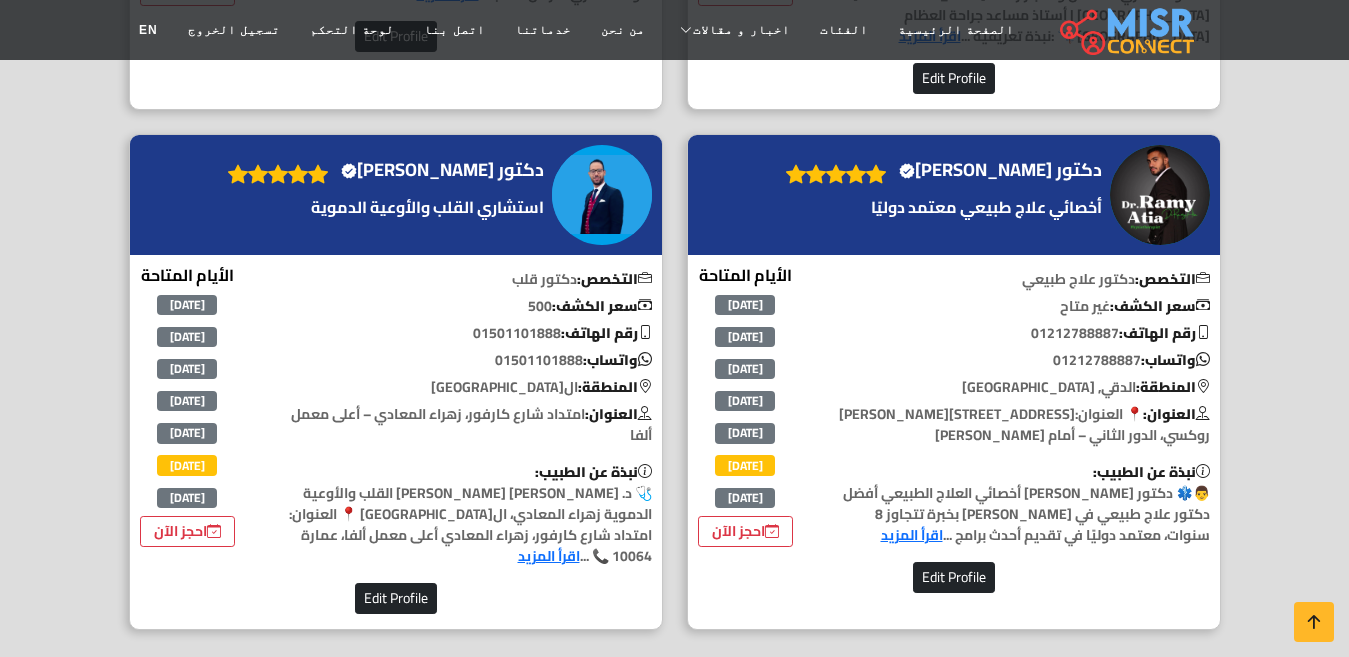scroll, scrollTop: 2888, scrollLeft: 0, axis: vertical 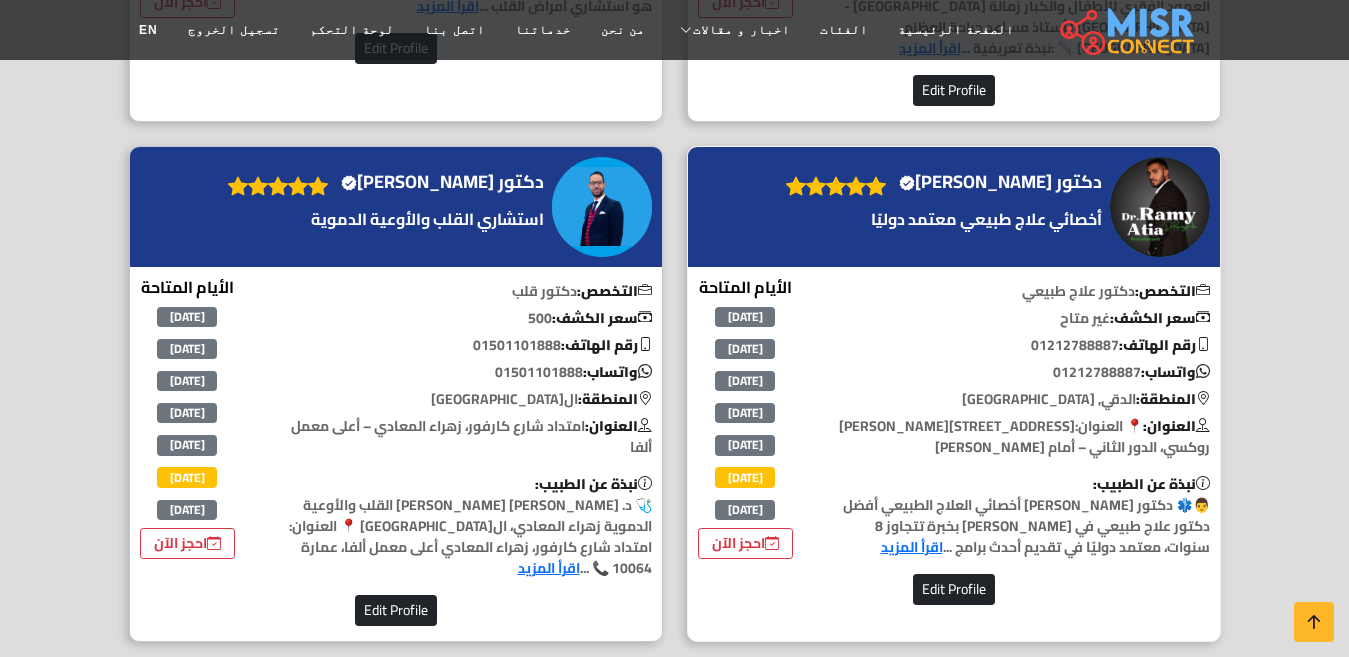 click on "دكتور رامي عطية
Verified account" at bounding box center (1000, 182) 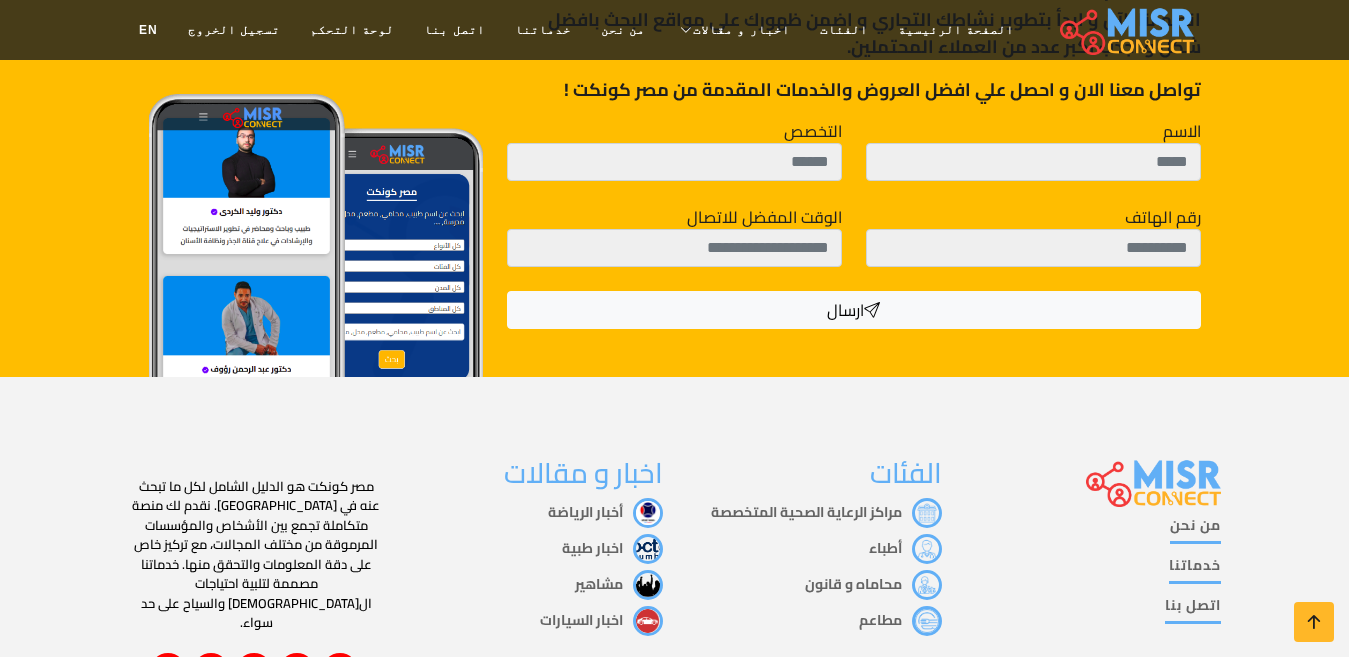 scroll, scrollTop: 3851, scrollLeft: 0, axis: vertical 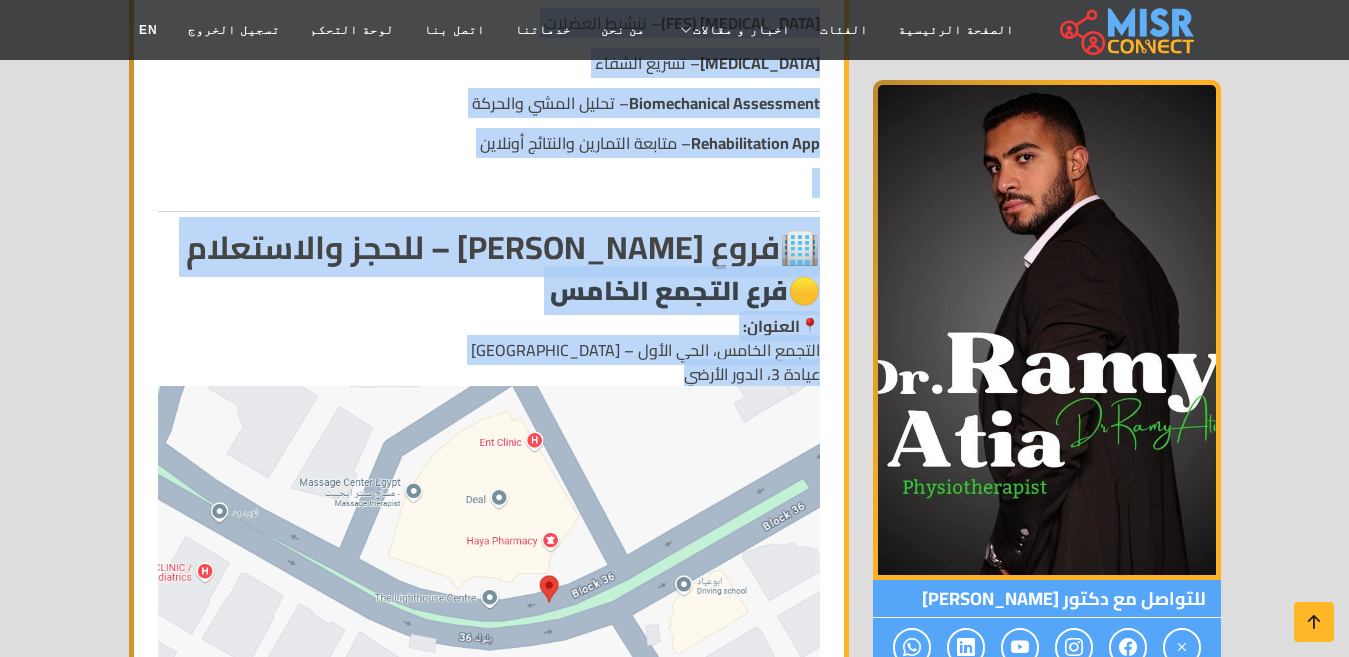 drag, startPoint x: 745, startPoint y: 281, endPoint x: 417, endPoint y: 350, distance: 335.17905 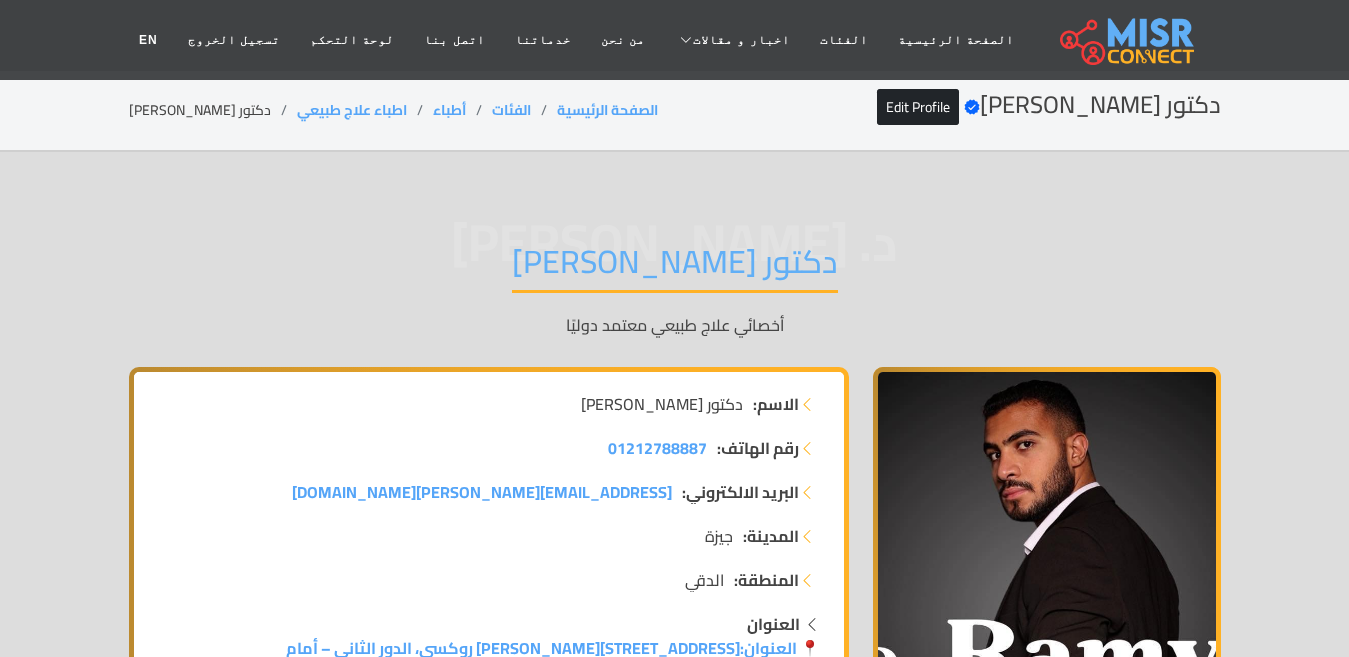 scroll, scrollTop: 0, scrollLeft: 0, axis: both 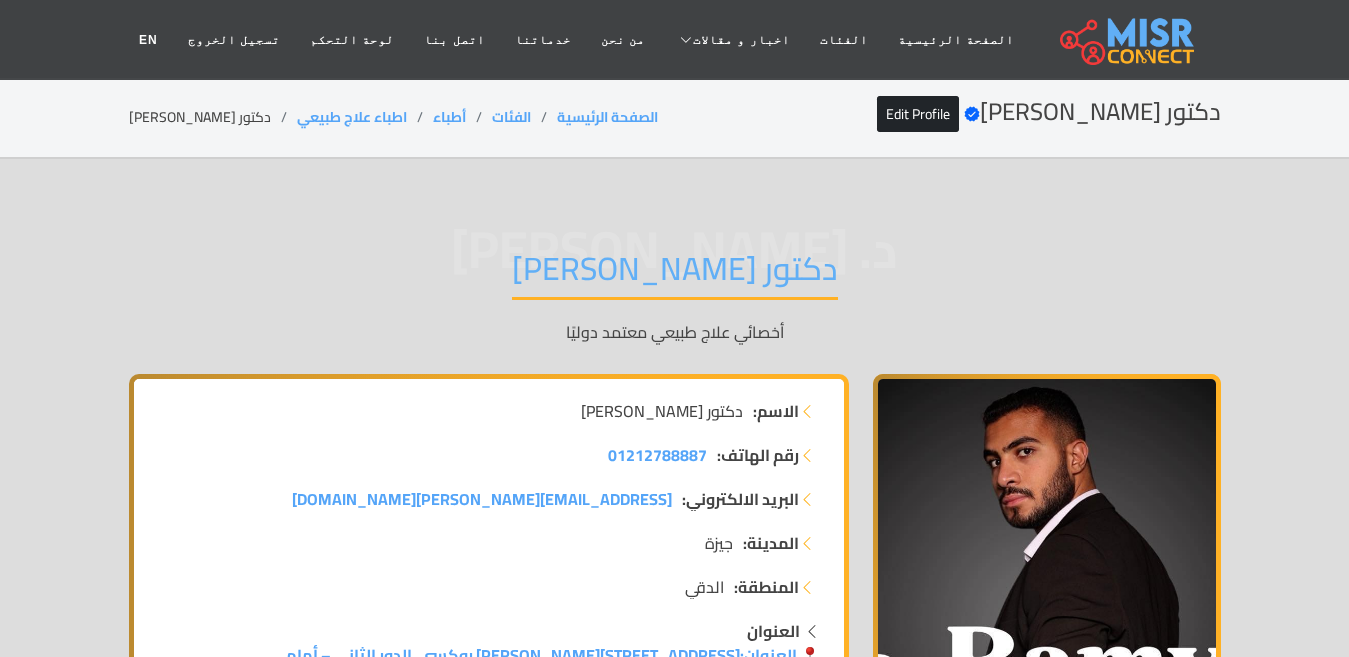 click on "دكتور [PERSON_NAME]" at bounding box center [675, 274] 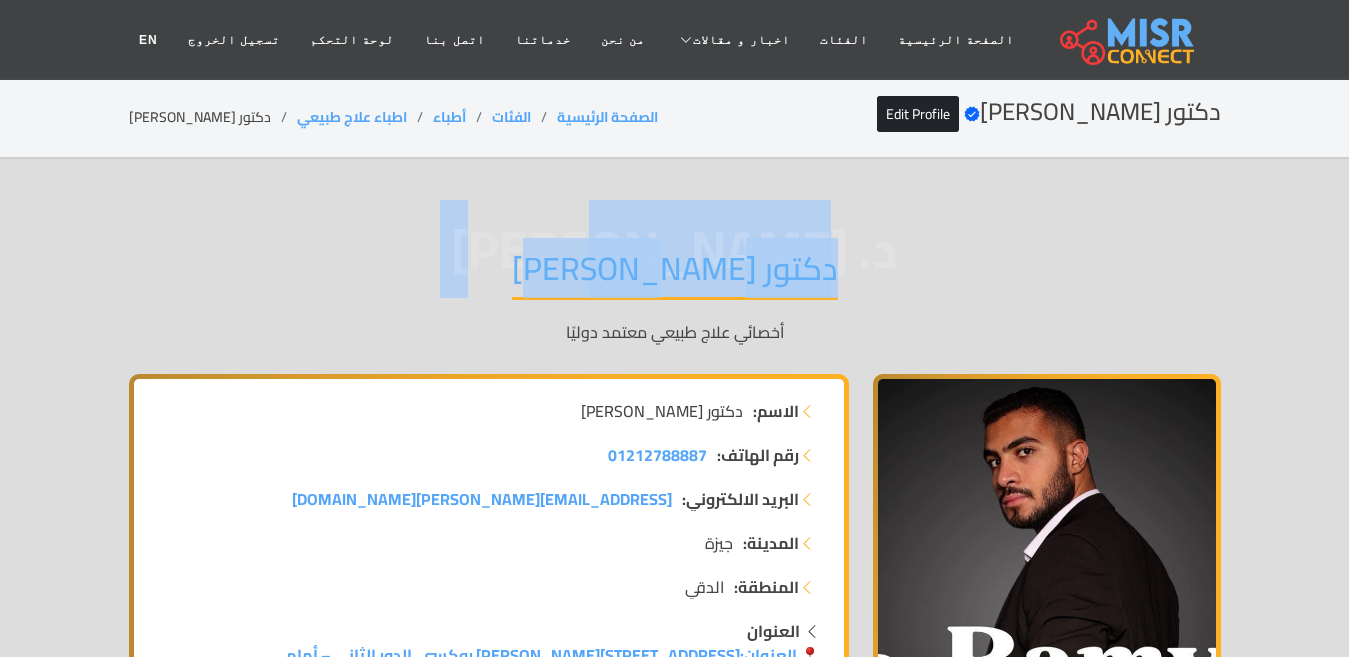 click on "دكتور [PERSON_NAME]" at bounding box center [675, 274] 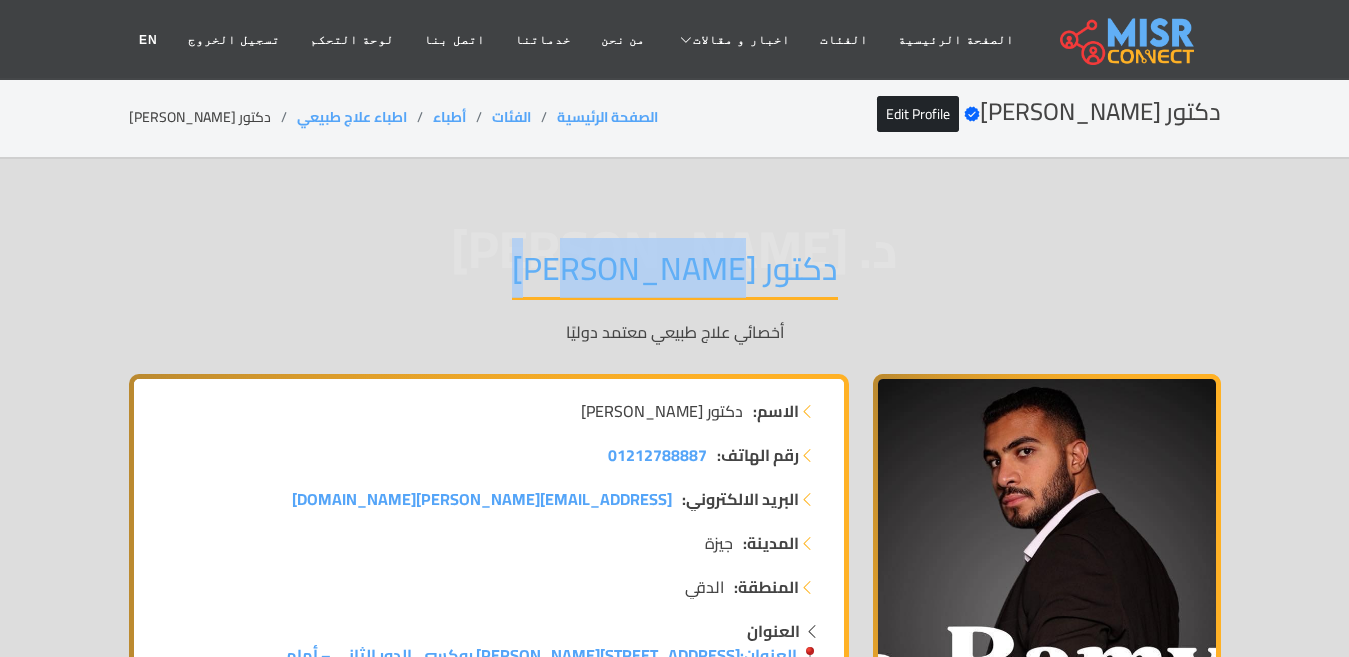 click on "دكتور [PERSON_NAME]" at bounding box center [675, 274] 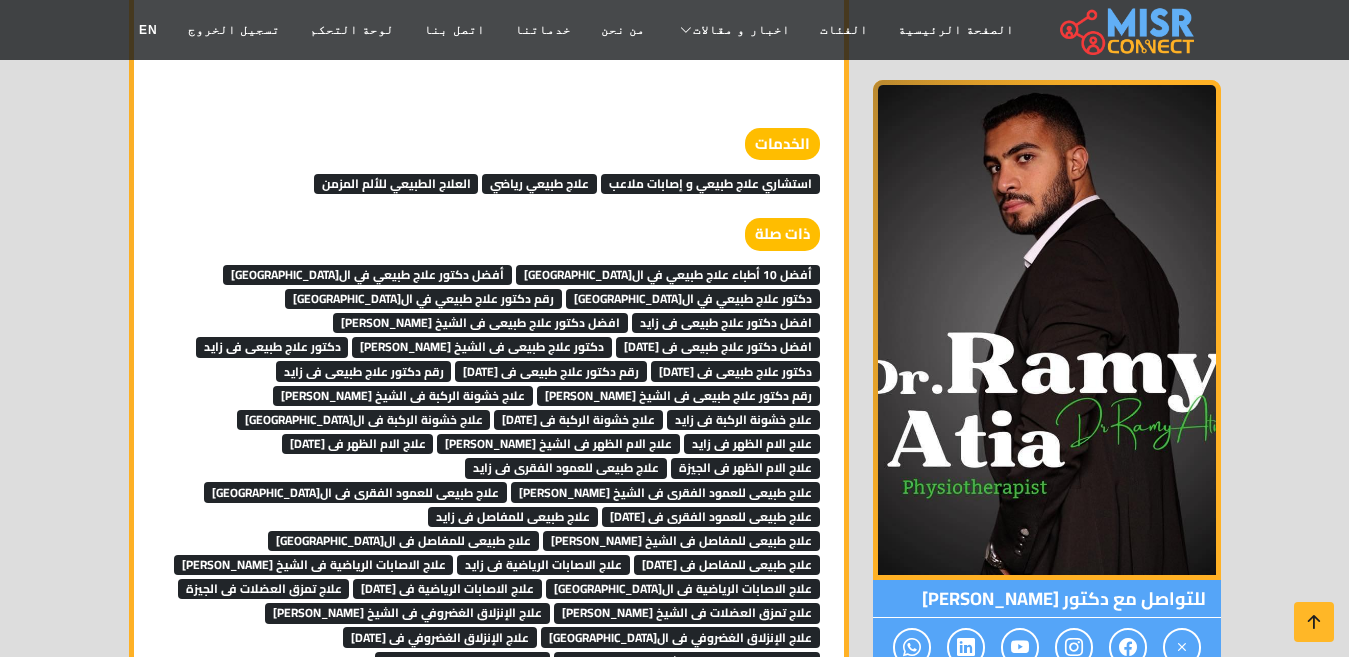 scroll, scrollTop: 8885, scrollLeft: 0, axis: vertical 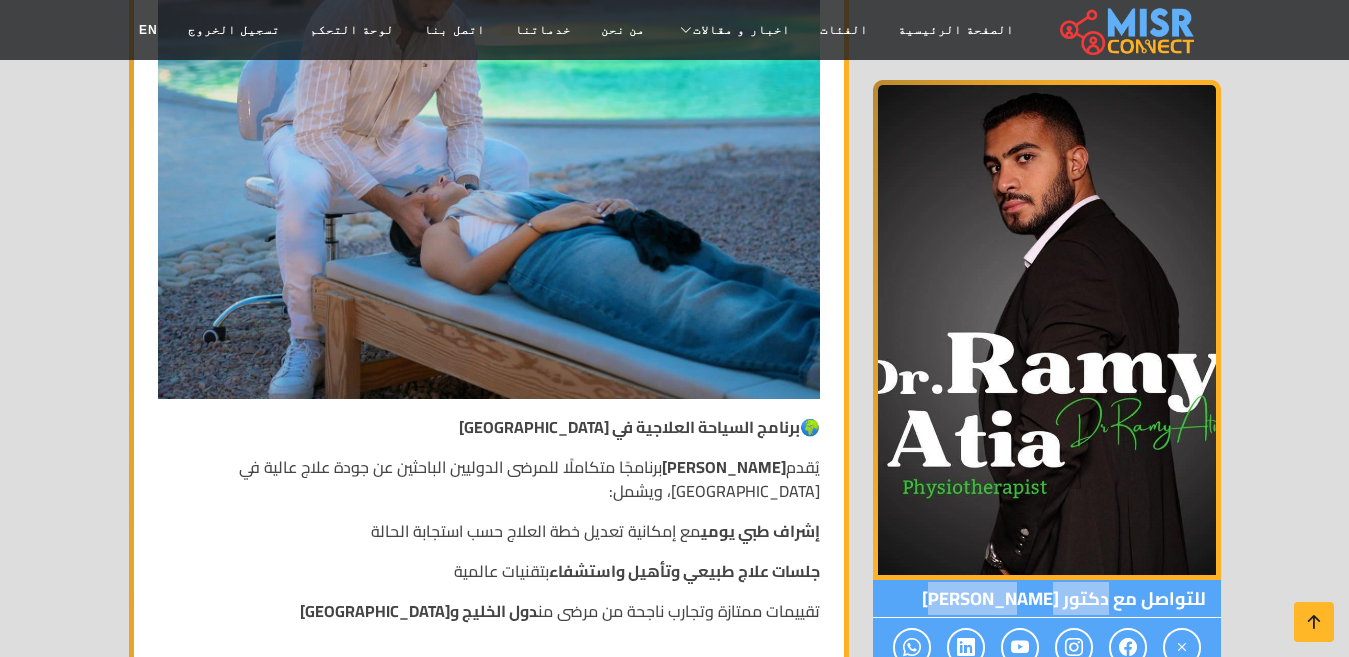 drag, startPoint x: 934, startPoint y: 596, endPoint x: 1110, endPoint y: 595, distance: 176.00284 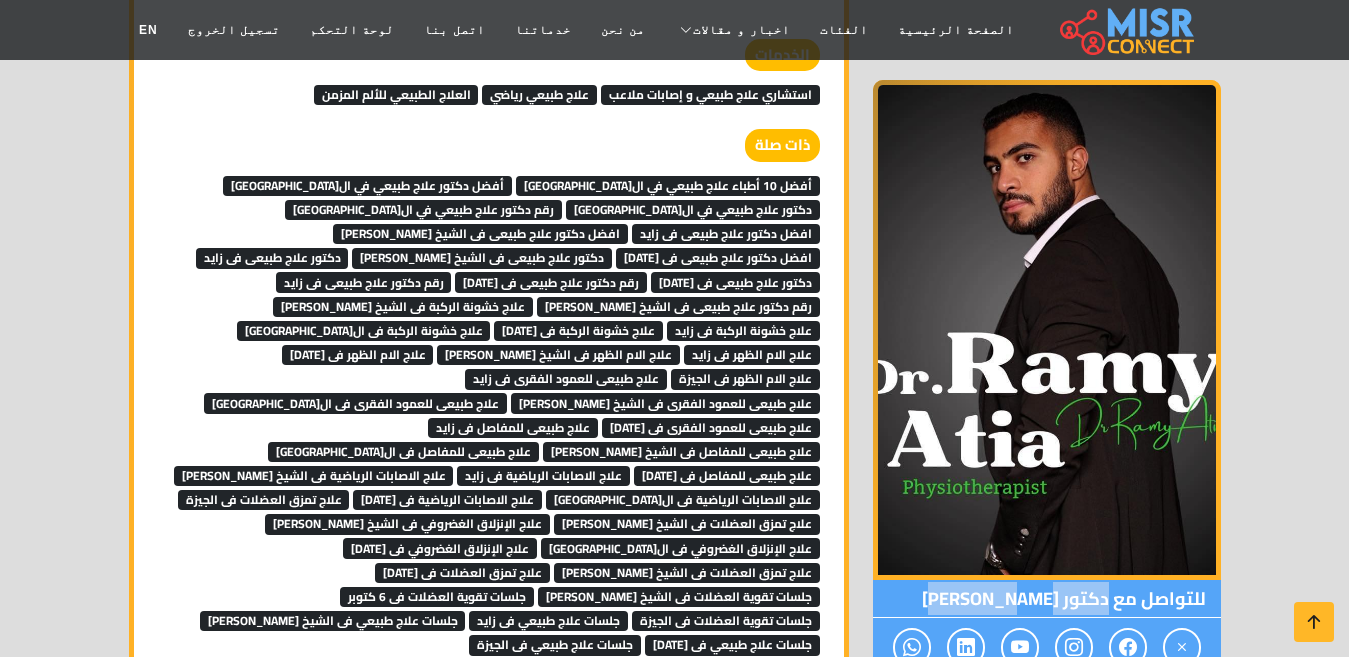 scroll, scrollTop: 8985, scrollLeft: 0, axis: vertical 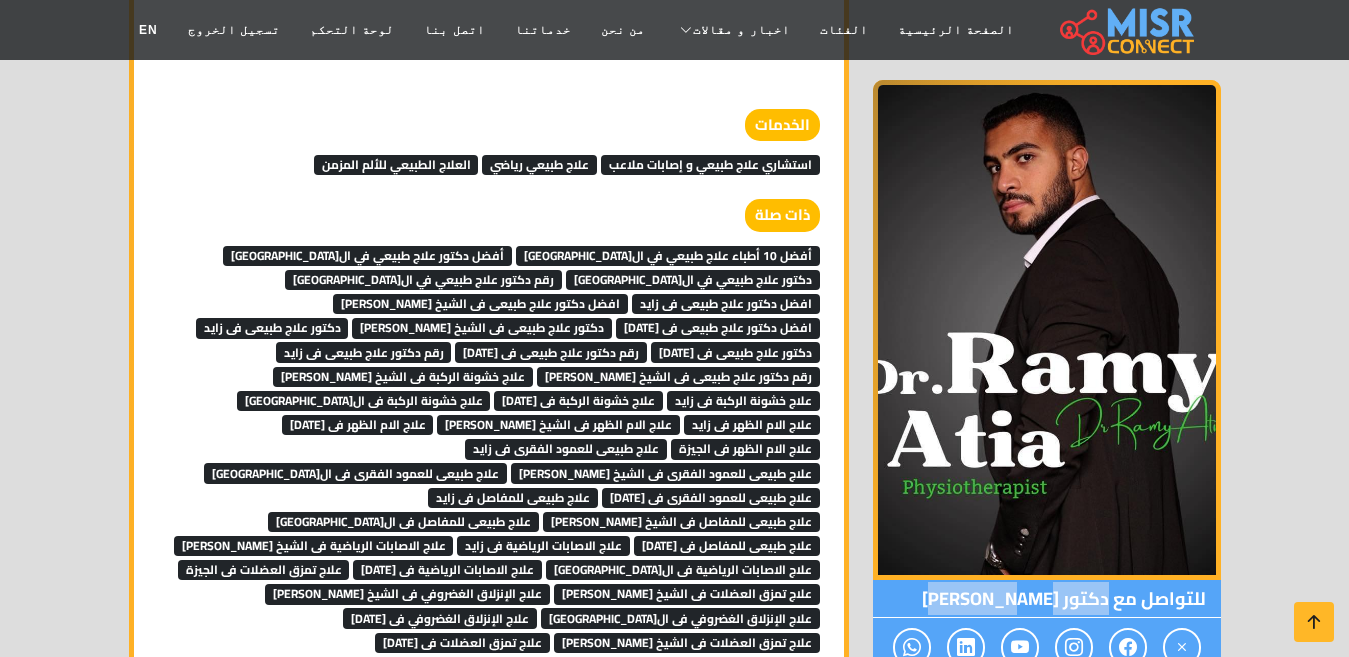 copy on "دكتور [PERSON_NAME]" 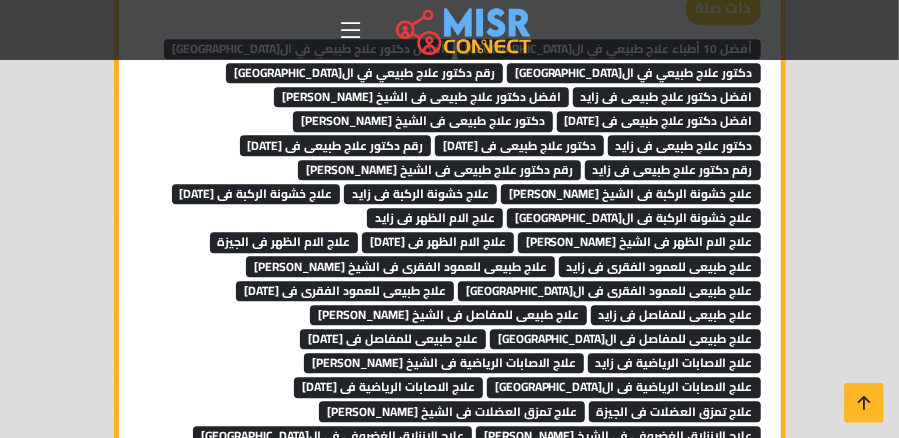 scroll, scrollTop: 9846, scrollLeft: 0, axis: vertical 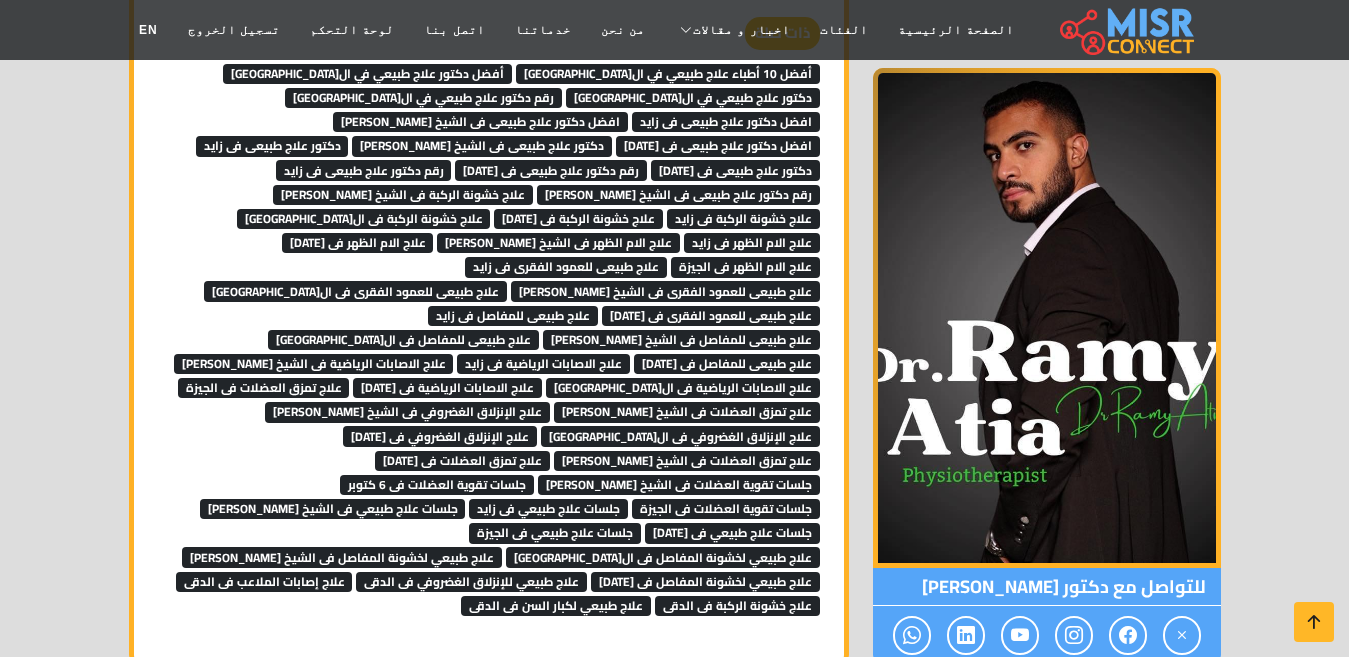 click on "علاج طبيعي لكبار السن فى الدقى" at bounding box center [556, 606] 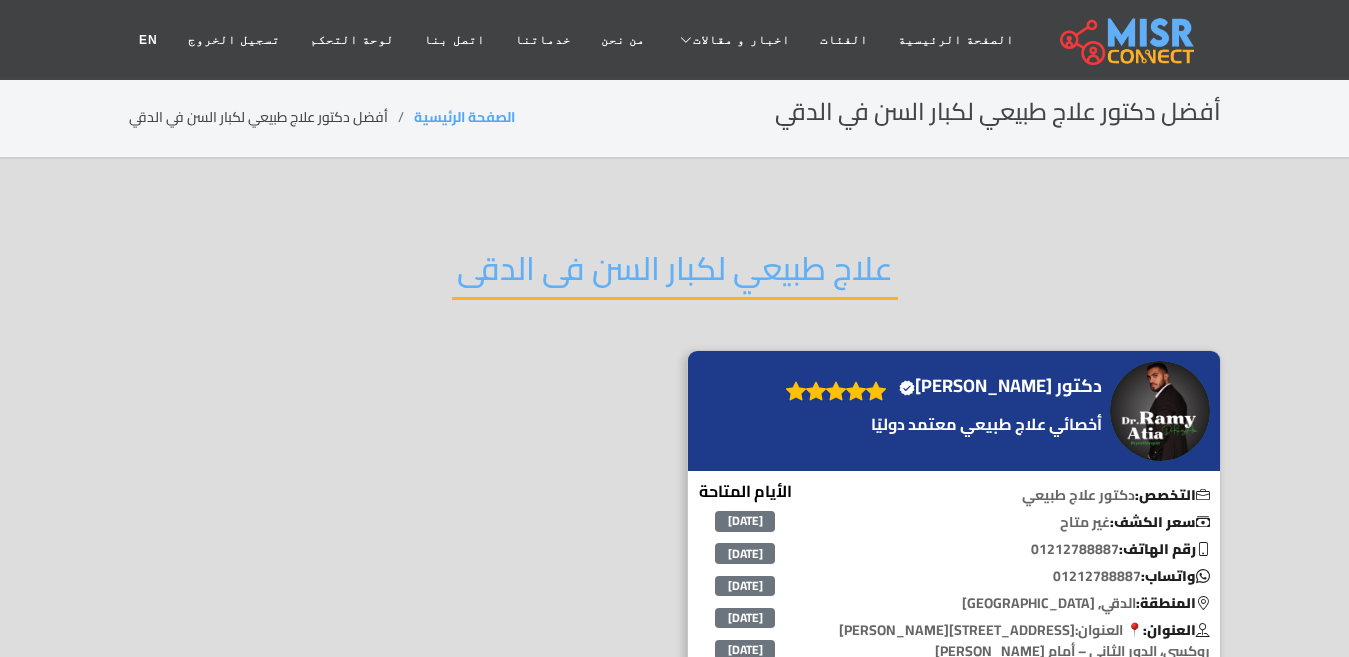 scroll, scrollTop: 0, scrollLeft: 0, axis: both 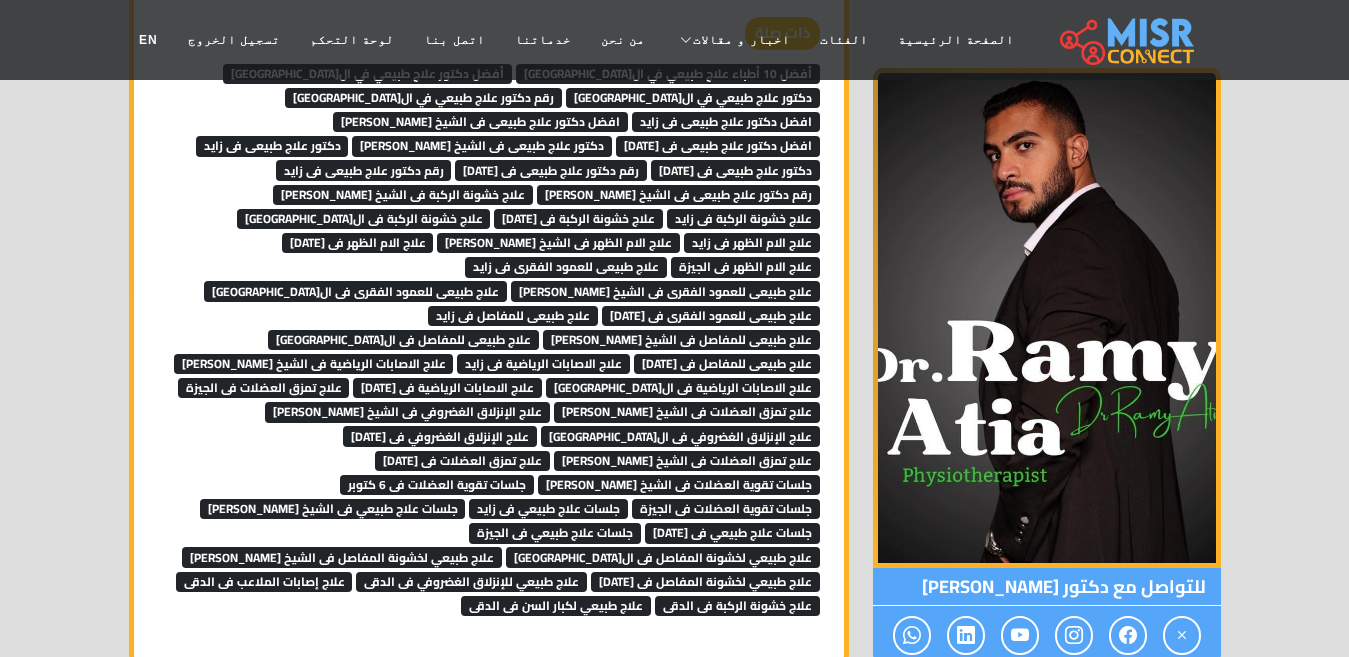 click on "للتواصل مع دكتور رامي عطية" at bounding box center (1047, 587) 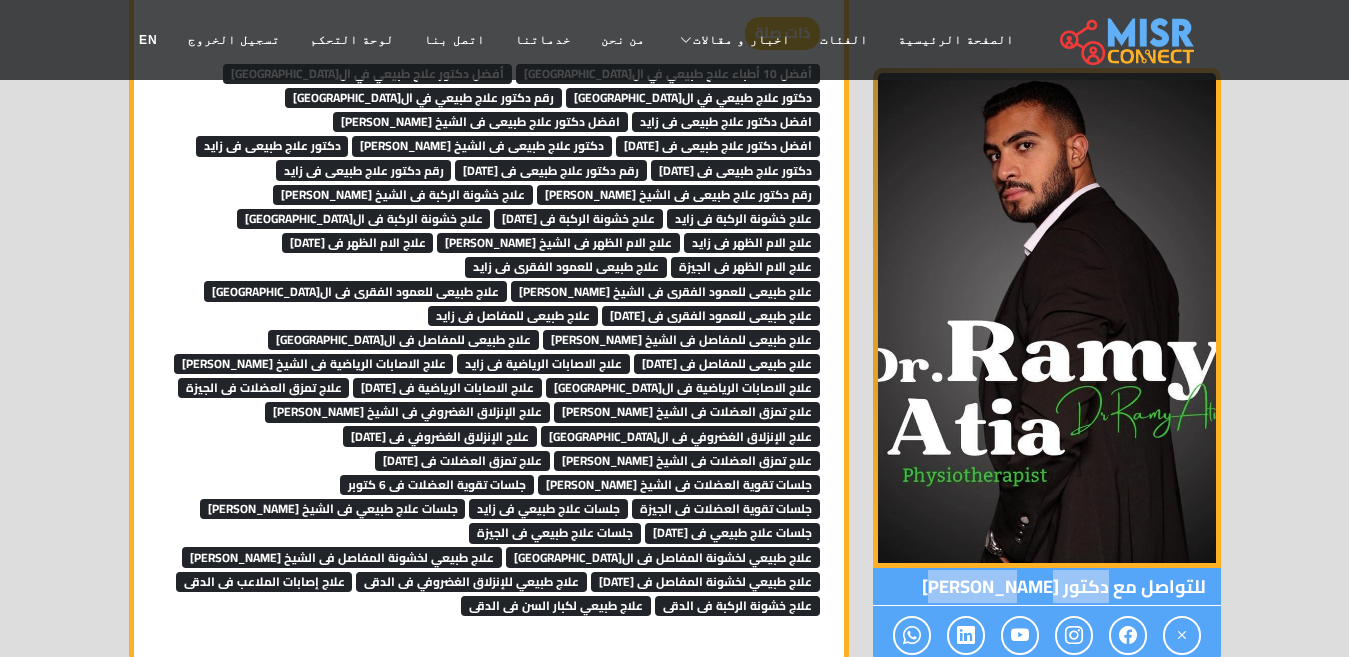 drag, startPoint x: 960, startPoint y: 441, endPoint x: 1106, endPoint y: 439, distance: 146.0137 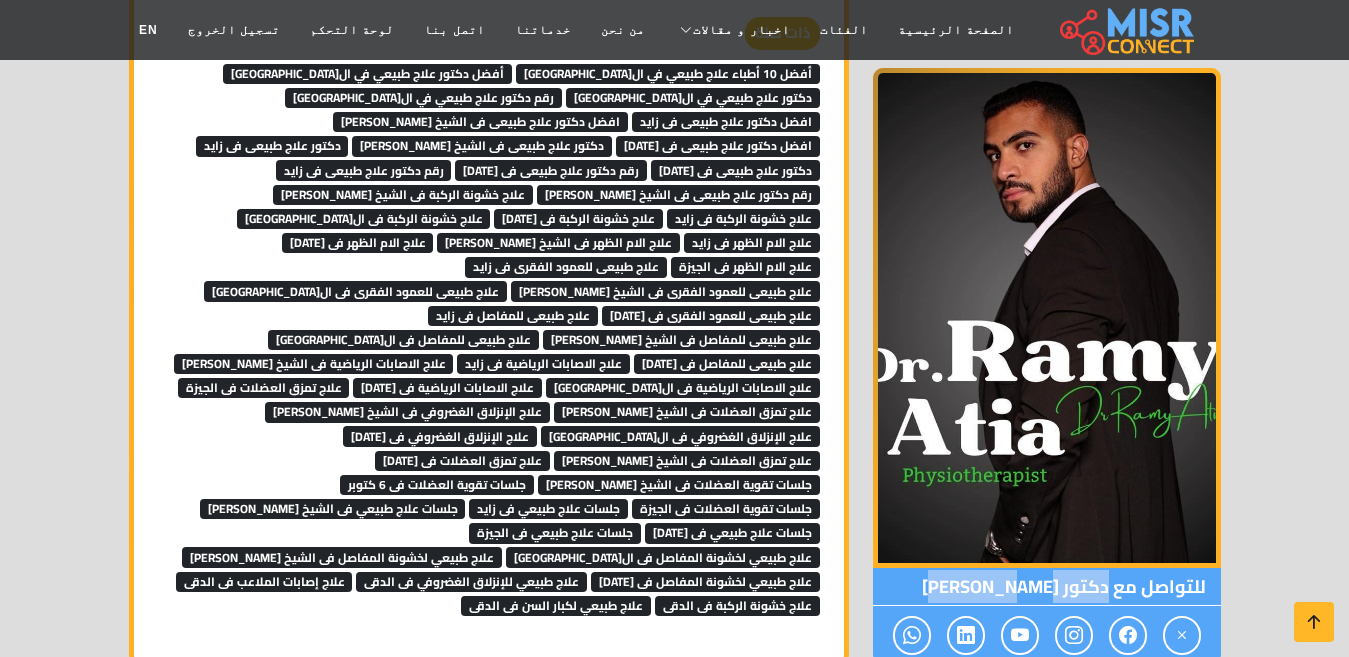 copy on "دكتور [PERSON_NAME]" 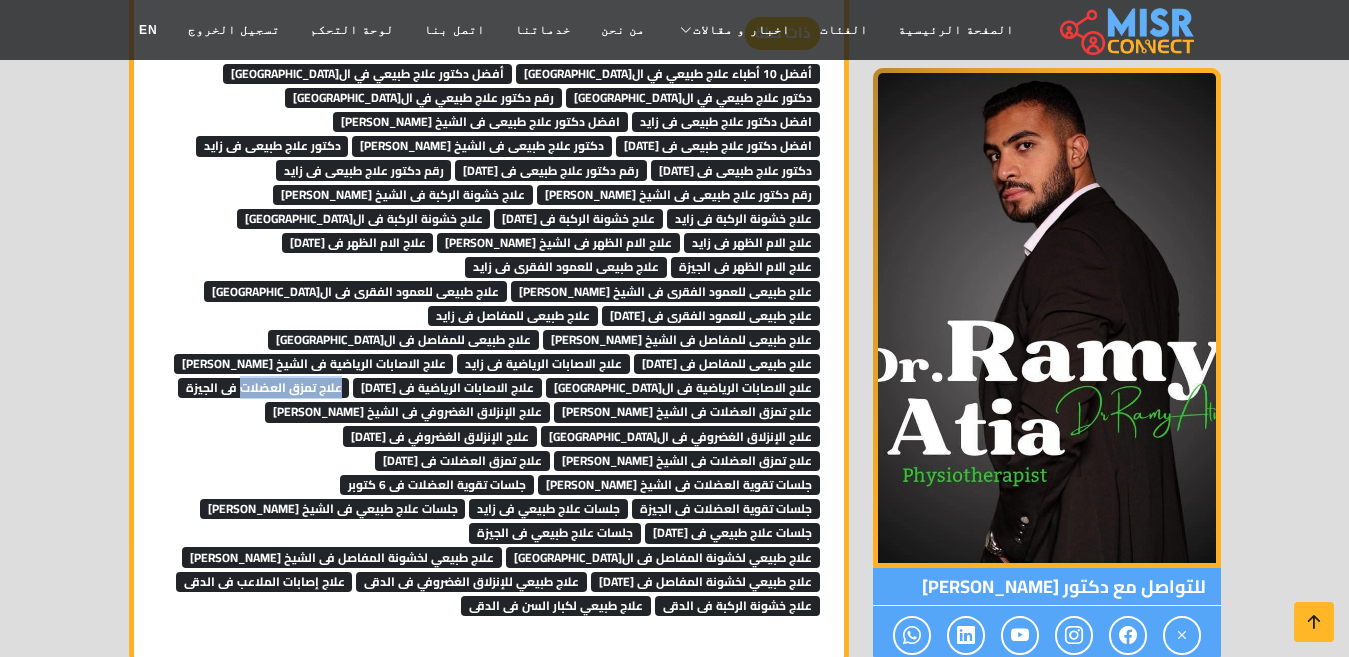 drag, startPoint x: 820, startPoint y: 288, endPoint x: 711, endPoint y: 294, distance: 109.165016 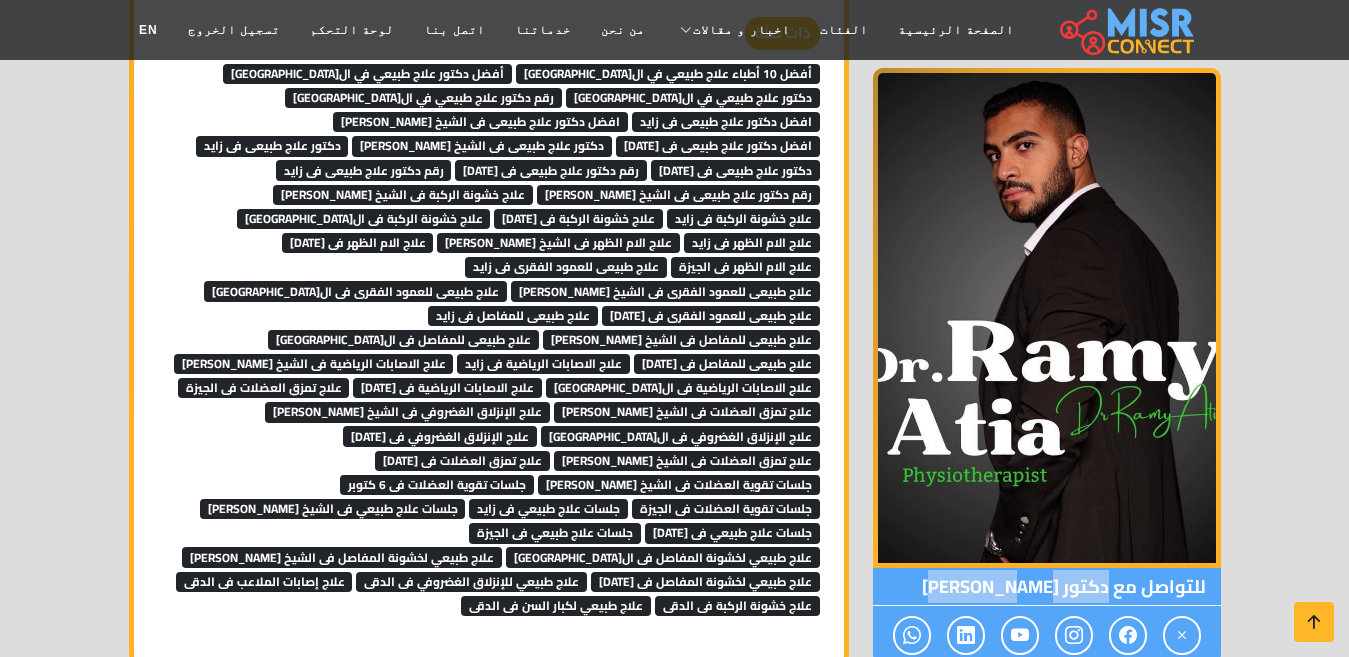 copy on "دكتور [PERSON_NAME]" 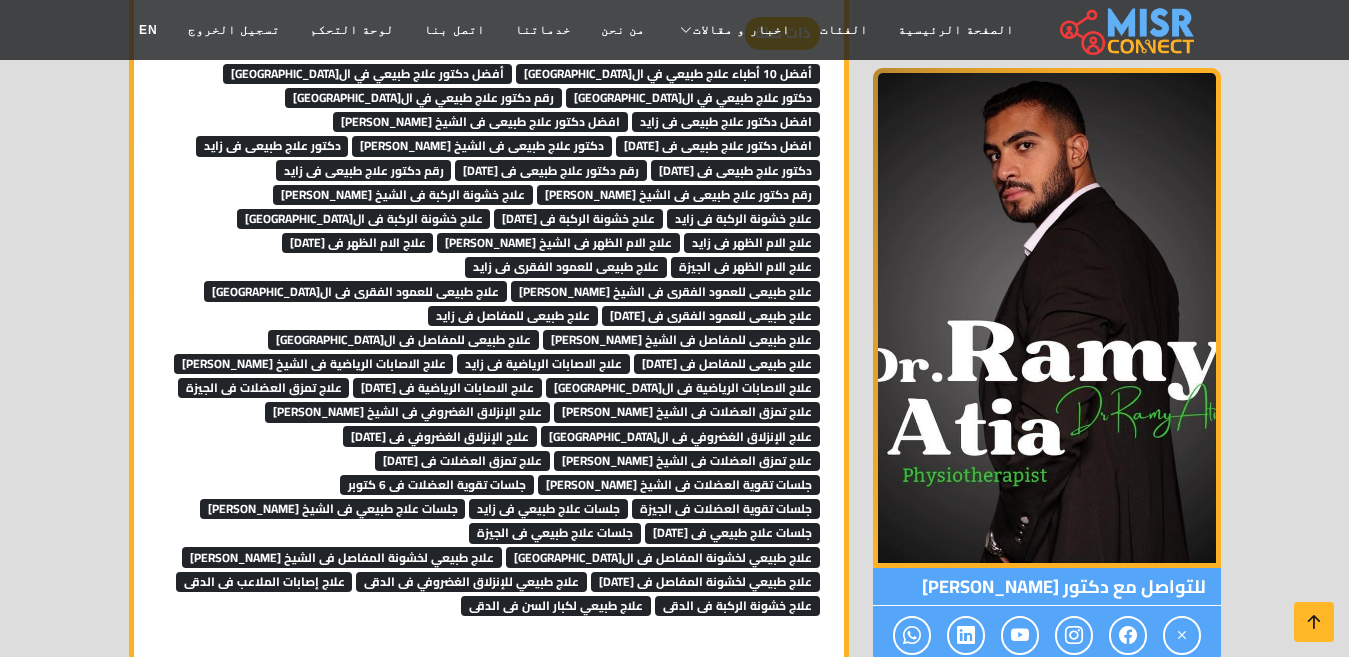 drag, startPoint x: 843, startPoint y: 341, endPoint x: 815, endPoint y: 342, distance: 28.01785 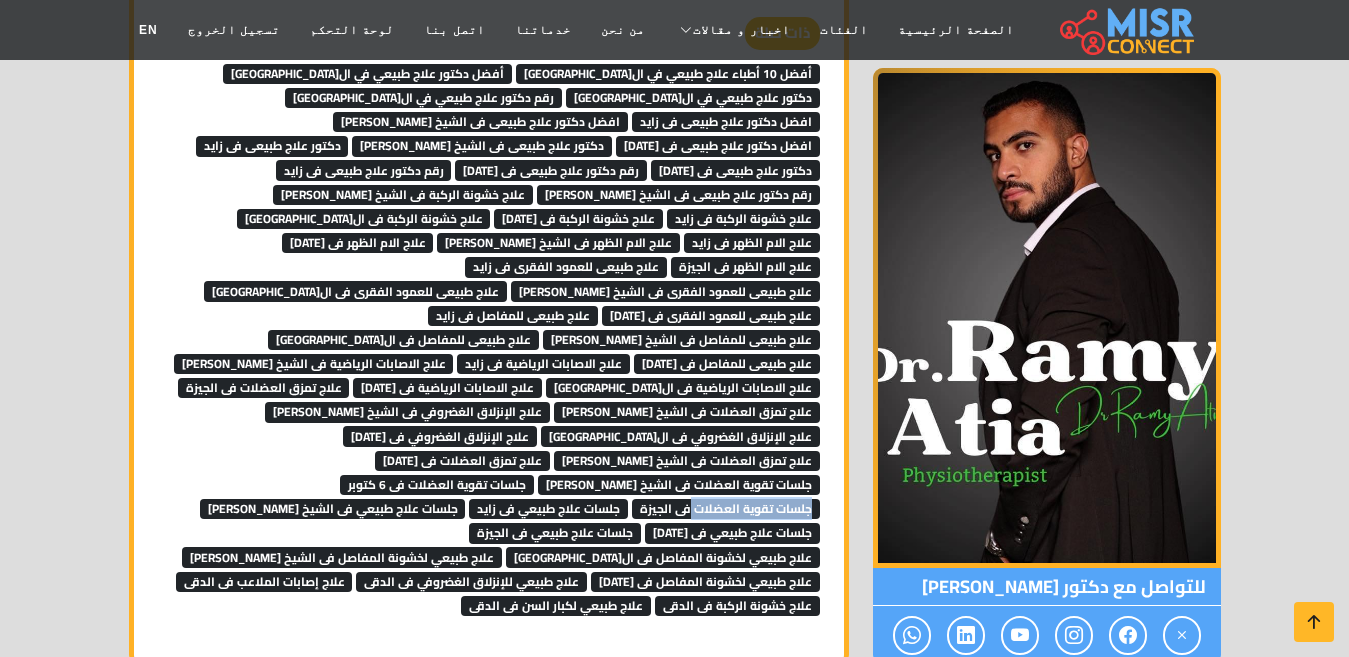 copy on "جلسات تقوية العضلات" 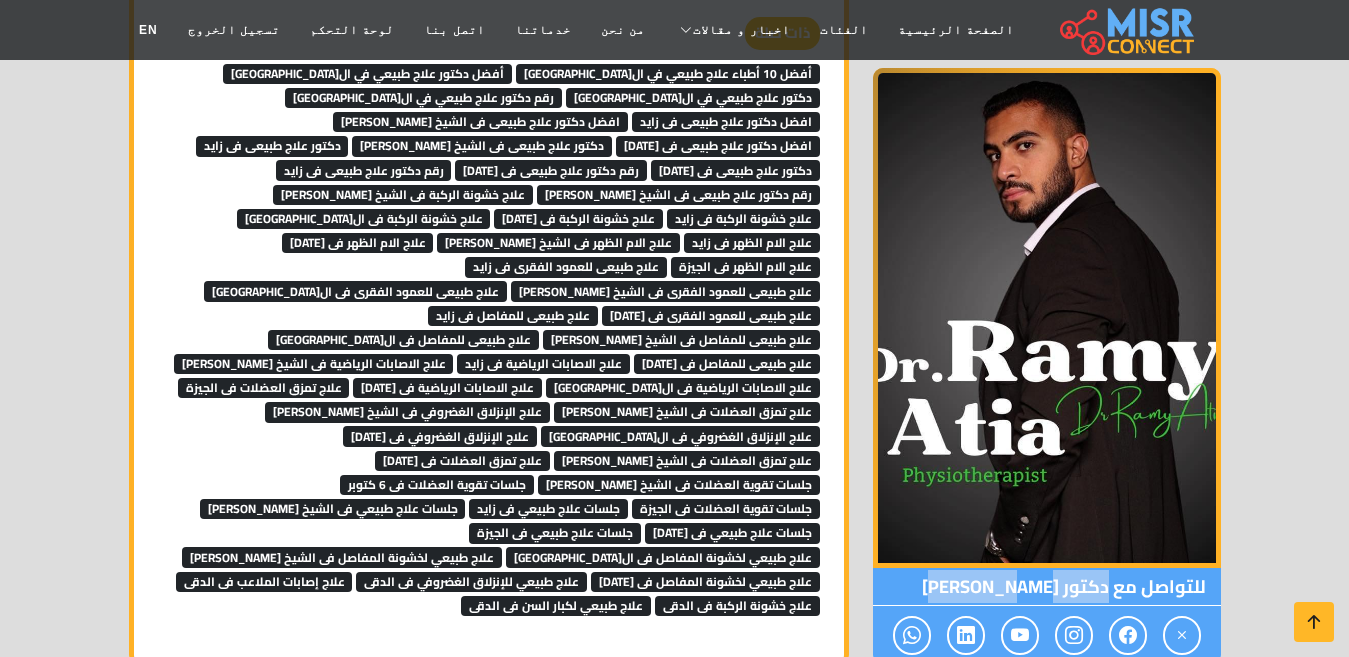 copy on "دكتور [PERSON_NAME]" 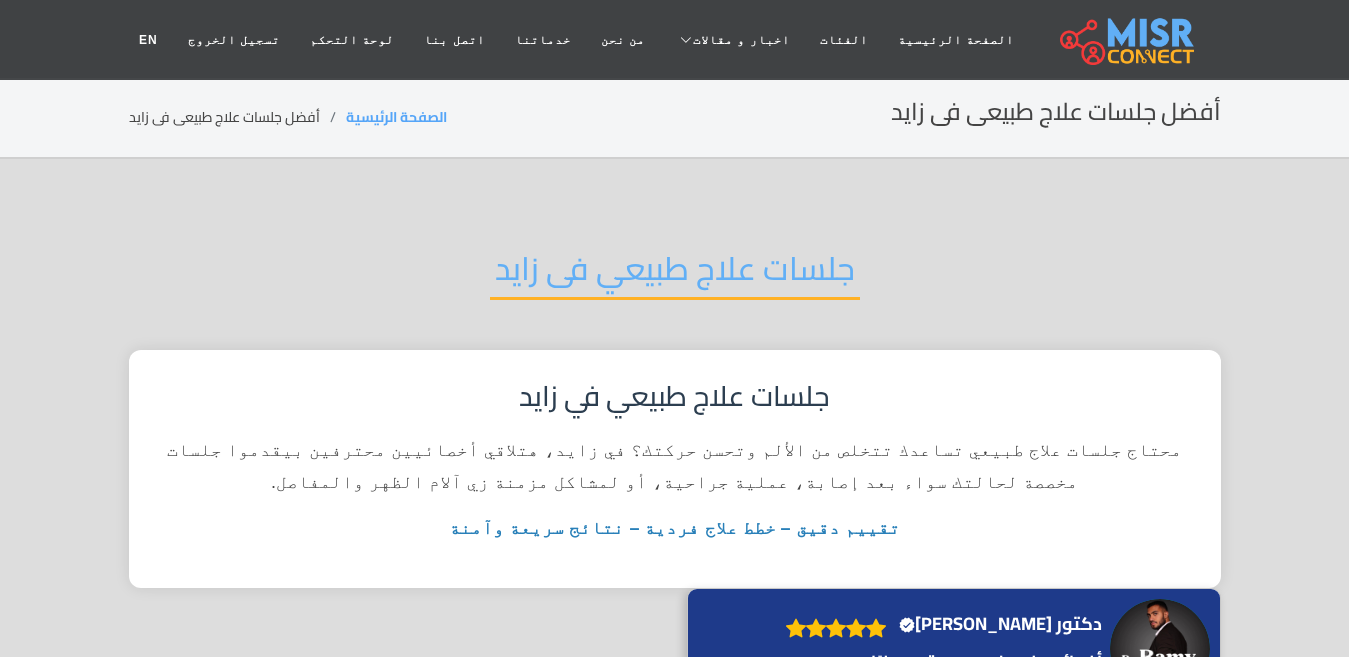 scroll, scrollTop: 0, scrollLeft: 0, axis: both 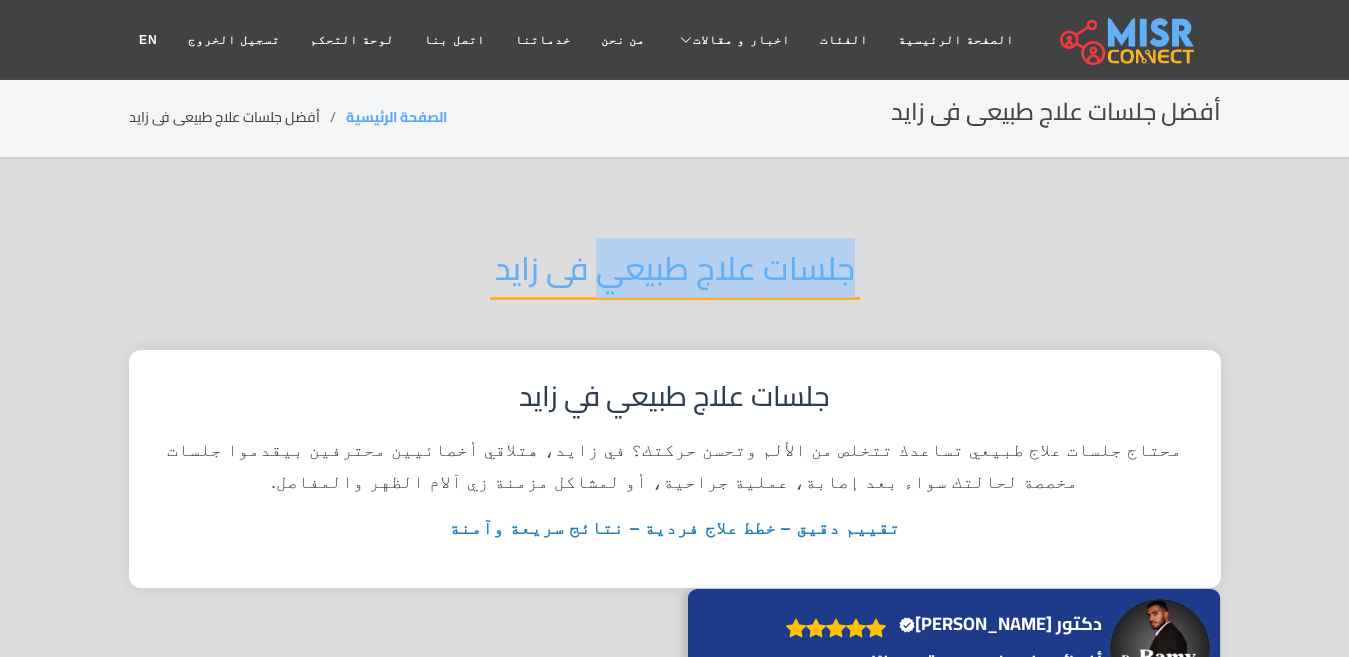 drag, startPoint x: 833, startPoint y: 273, endPoint x: 601, endPoint y: 289, distance: 232.55107 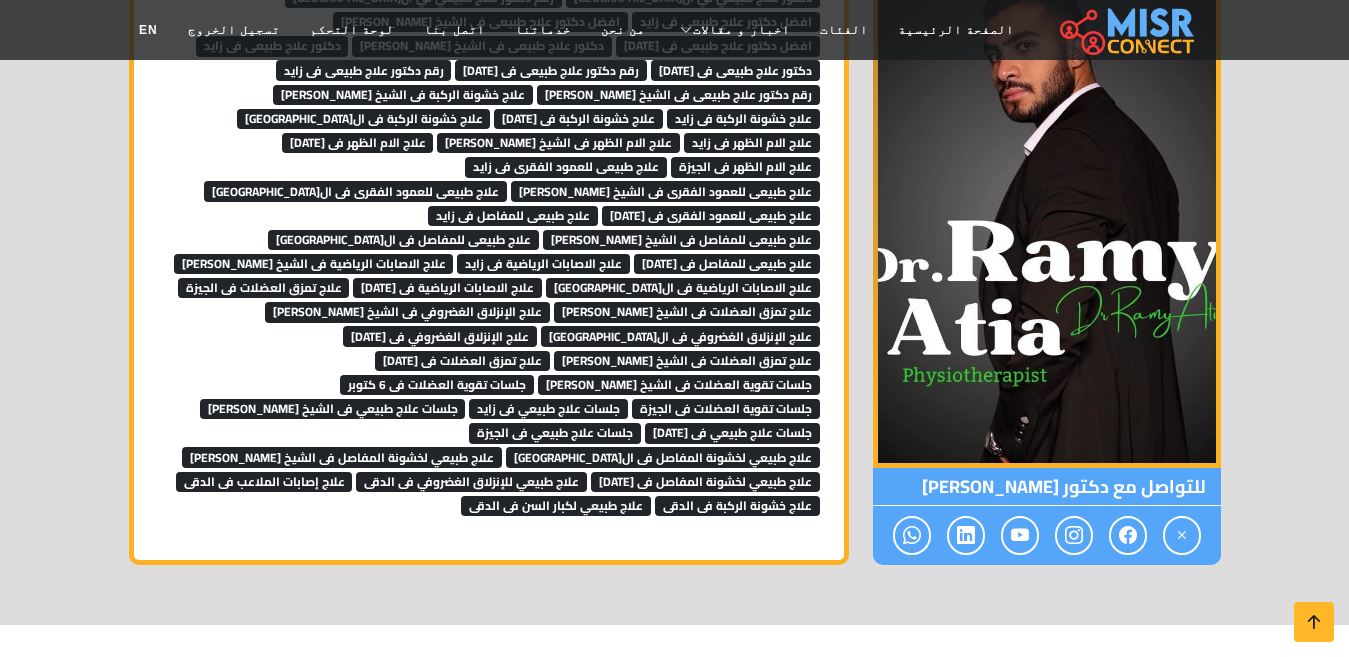 scroll, scrollTop: 9267, scrollLeft: 0, axis: vertical 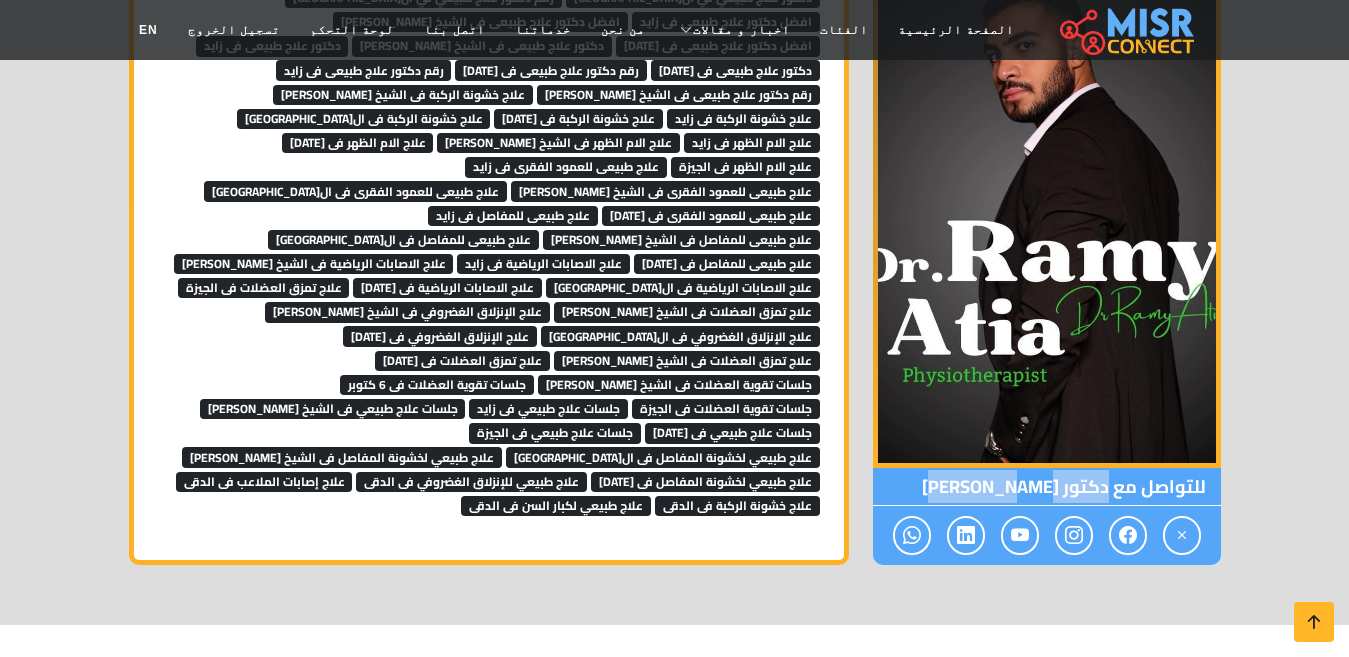 drag, startPoint x: 947, startPoint y: 344, endPoint x: 1109, endPoint y: 338, distance: 162.11107 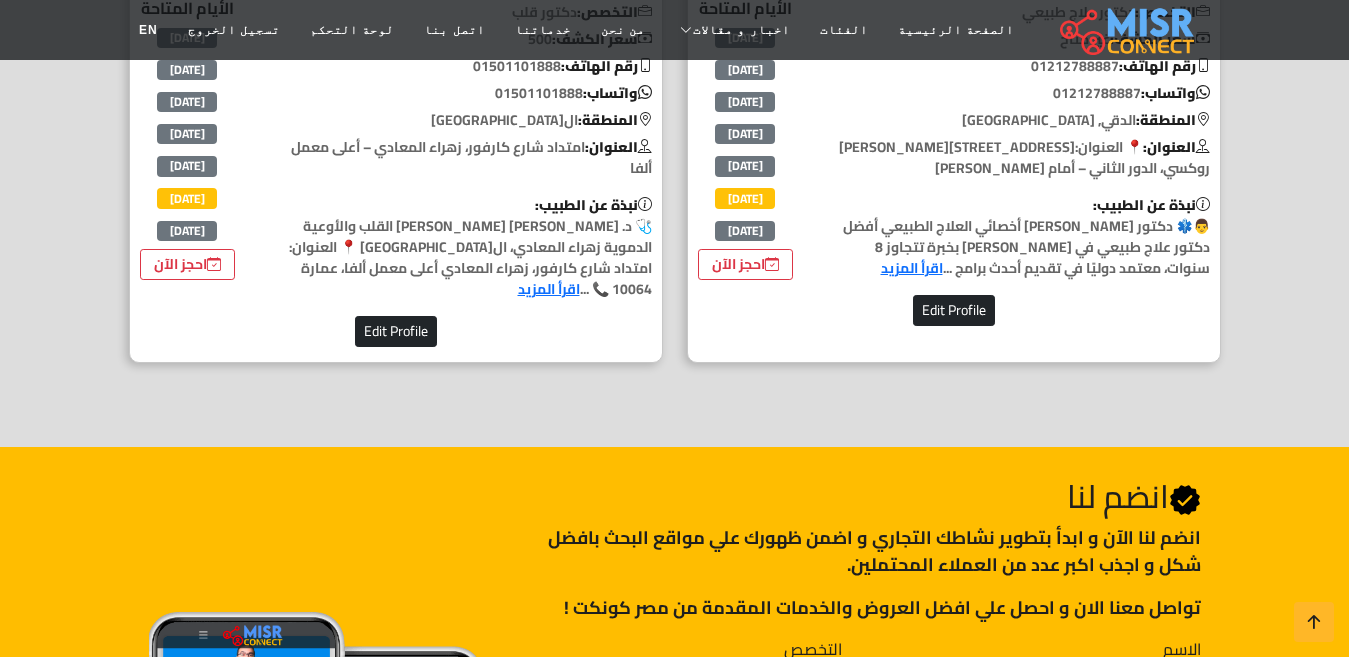 scroll, scrollTop: 3215, scrollLeft: 0, axis: vertical 